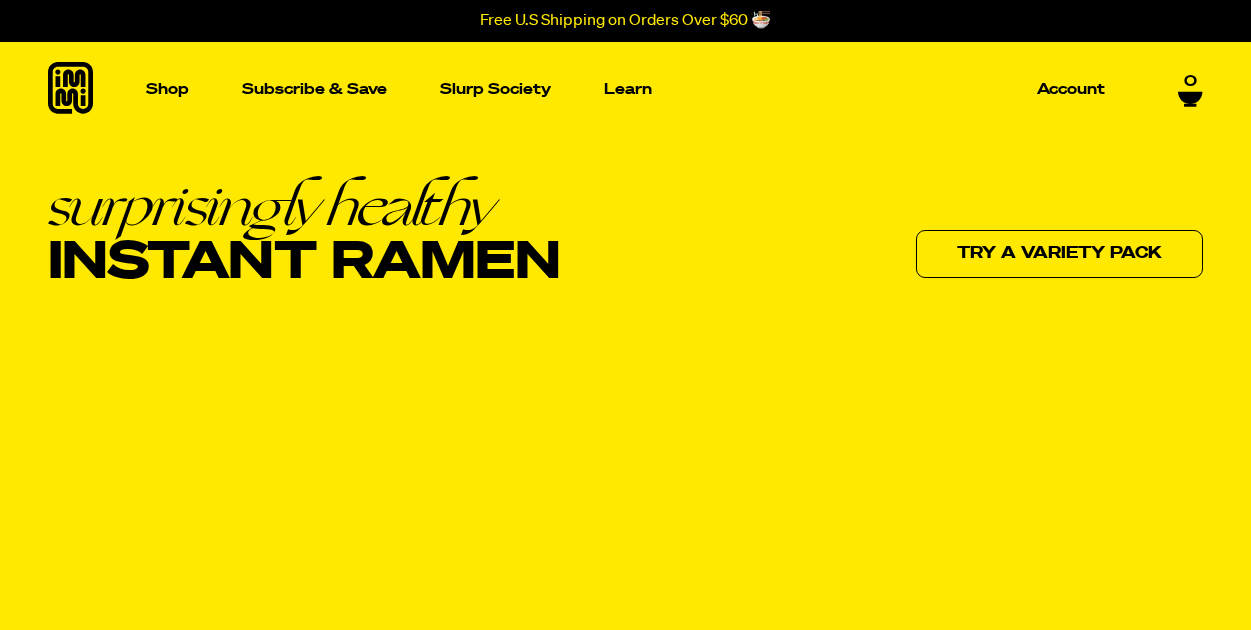 scroll, scrollTop: 0, scrollLeft: 0, axis: both 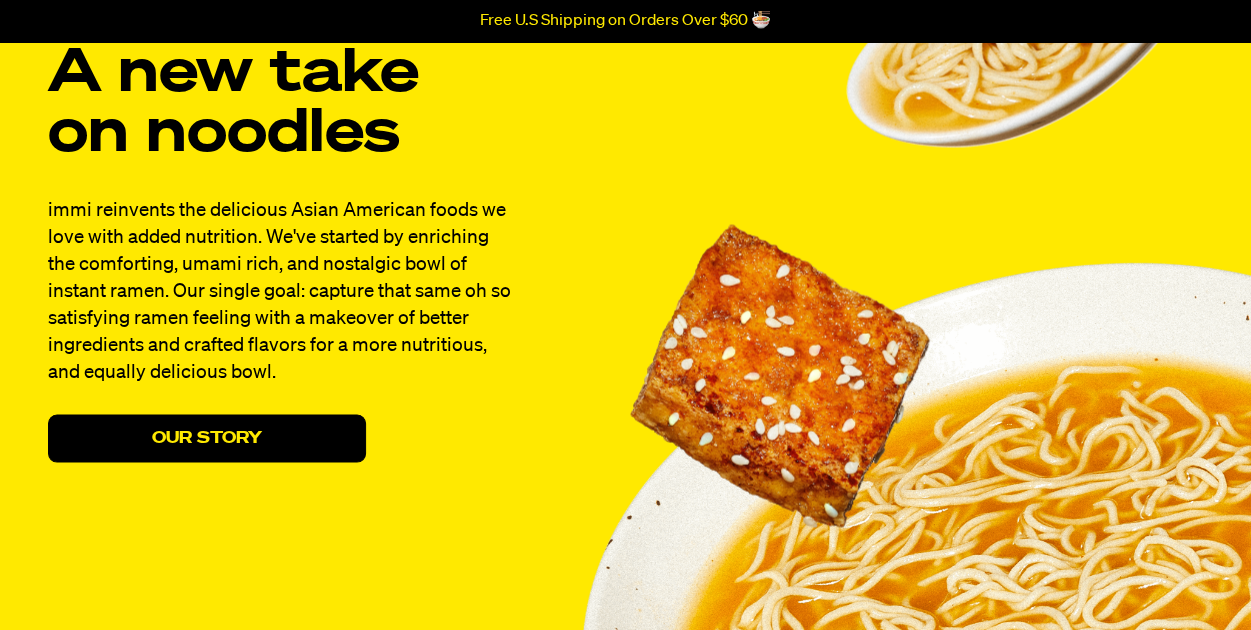 click on "Our Story" at bounding box center [207, 438] 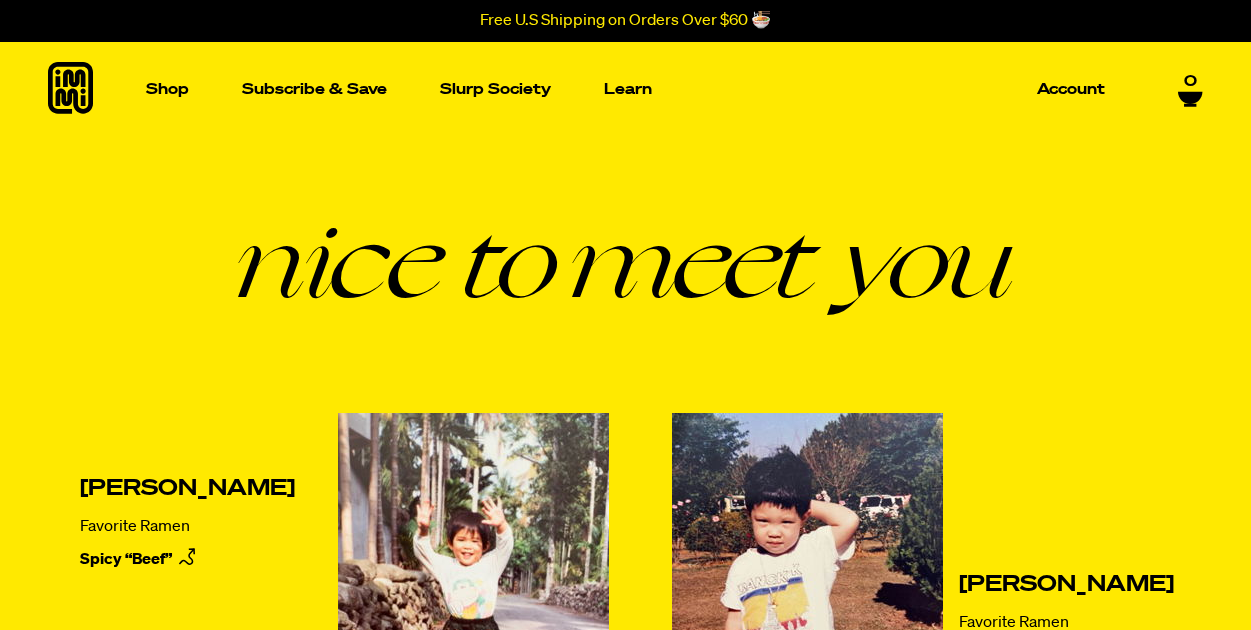 scroll, scrollTop: 0, scrollLeft: 0, axis: both 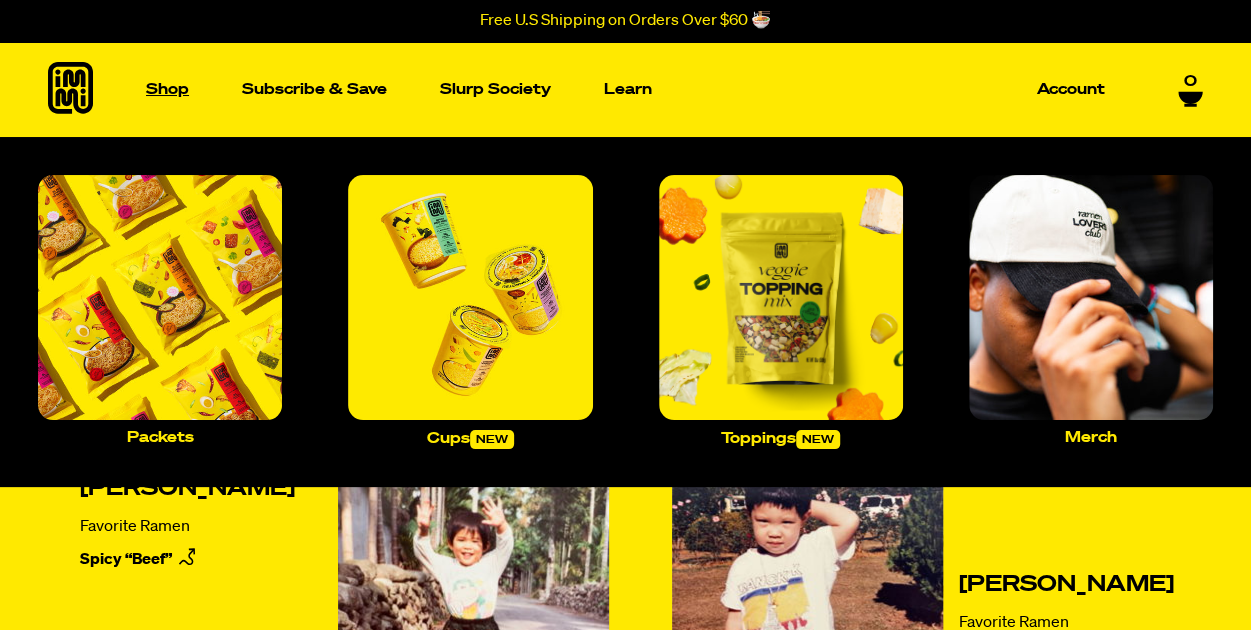 click on "Shop" at bounding box center (167, 89) 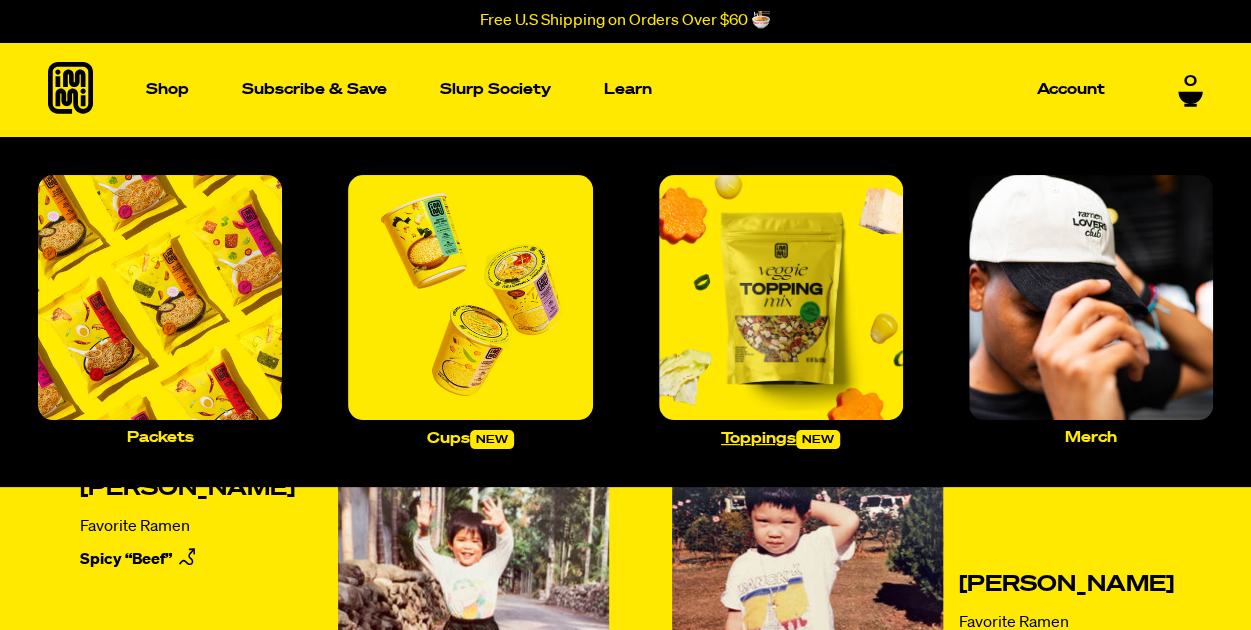 click at bounding box center [781, 297] 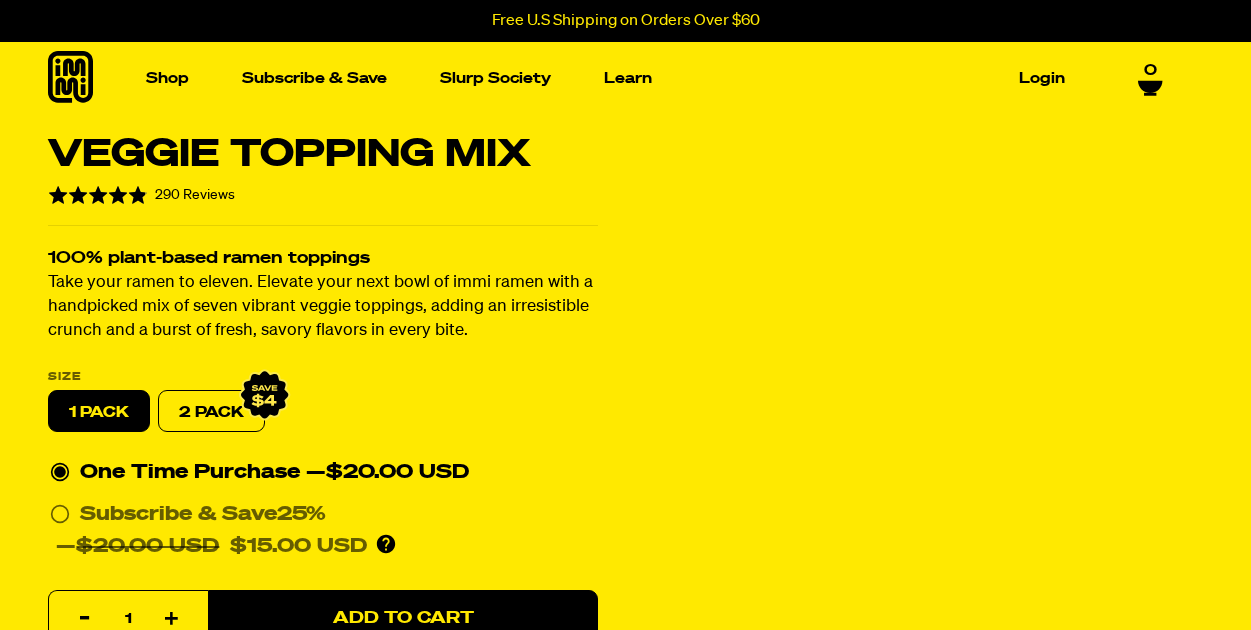 scroll, scrollTop: 0, scrollLeft: 0, axis: both 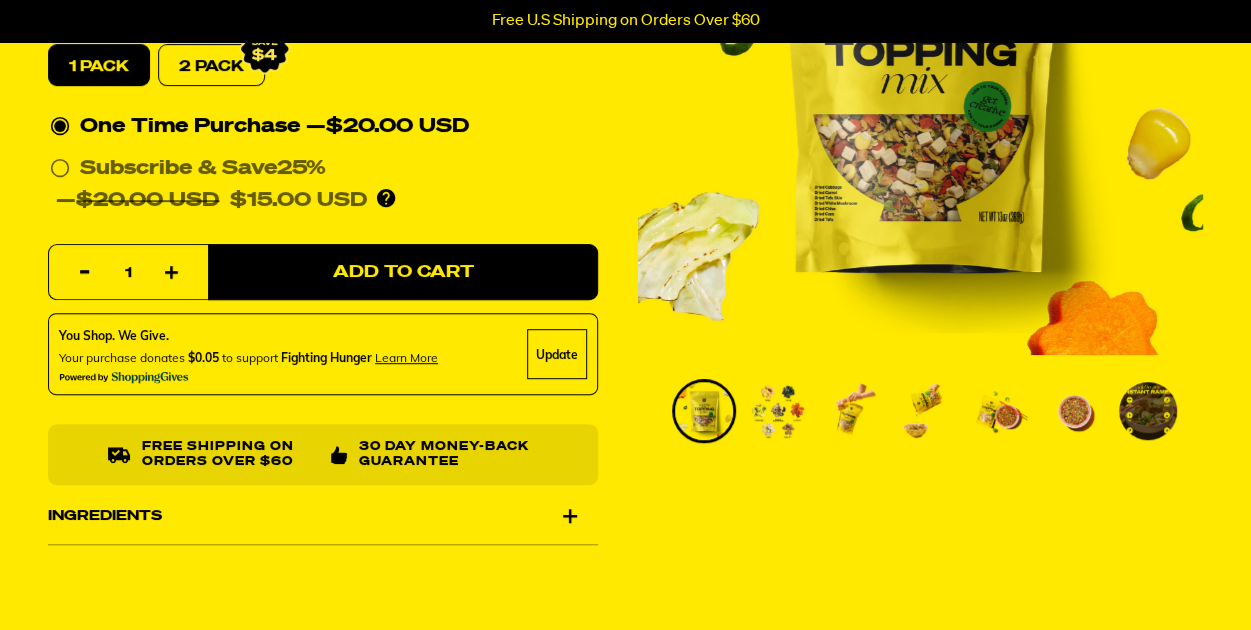 click at bounding box center (778, 411) 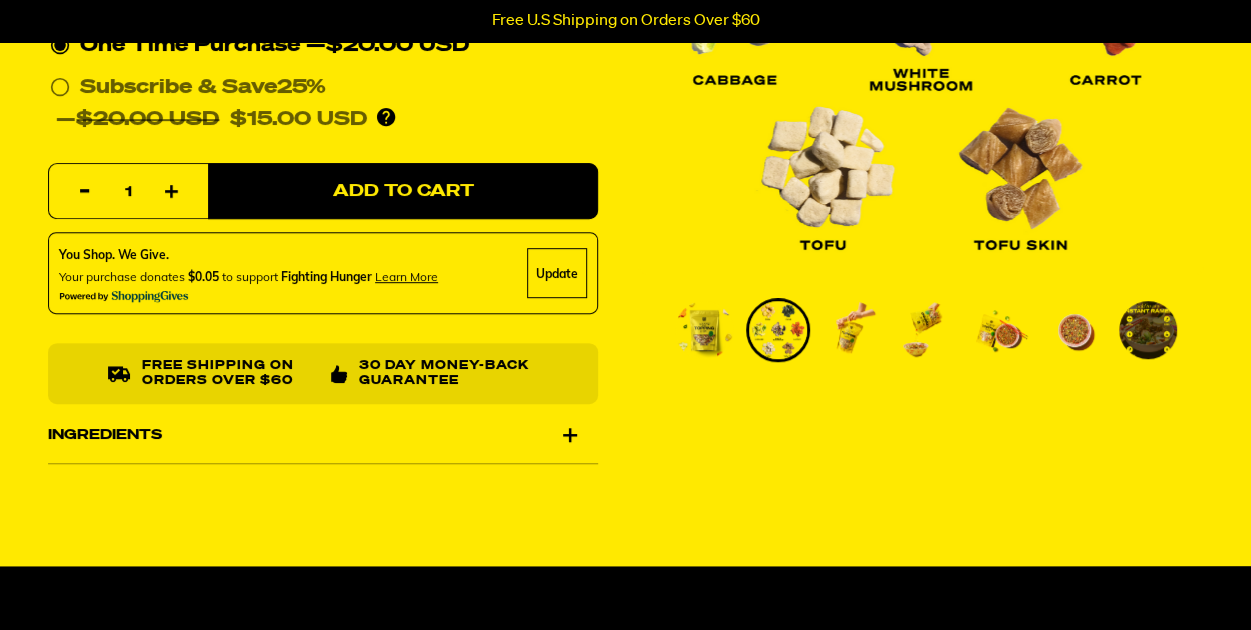 scroll, scrollTop: 428, scrollLeft: 0, axis: vertical 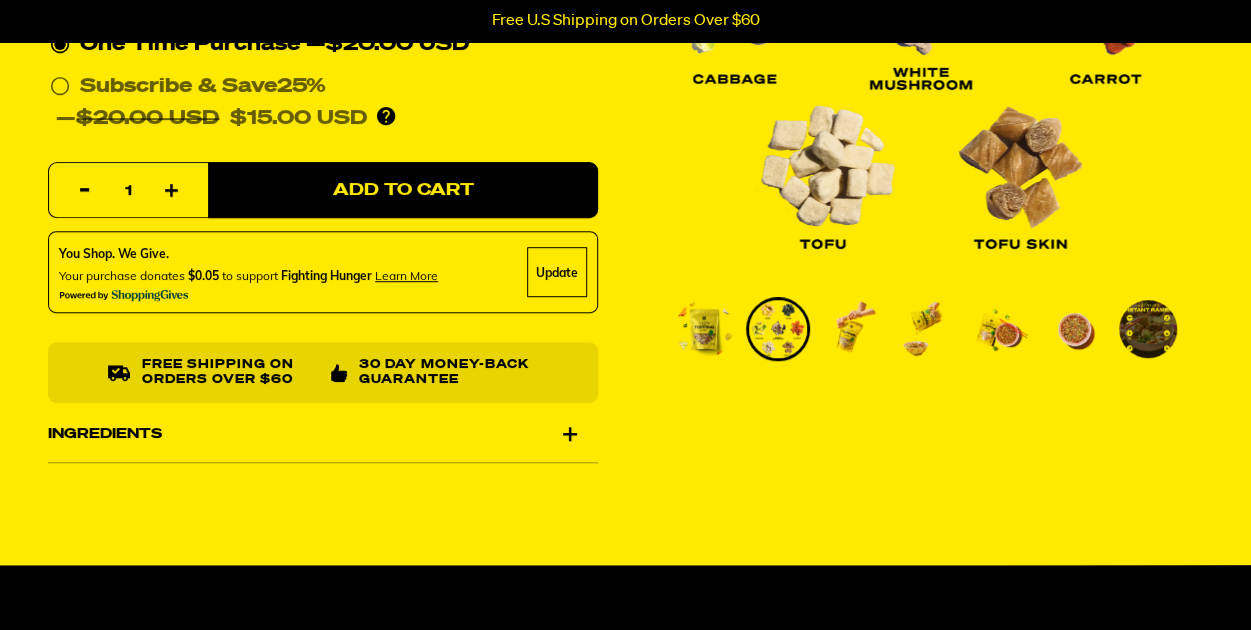 click at bounding box center [926, 329] 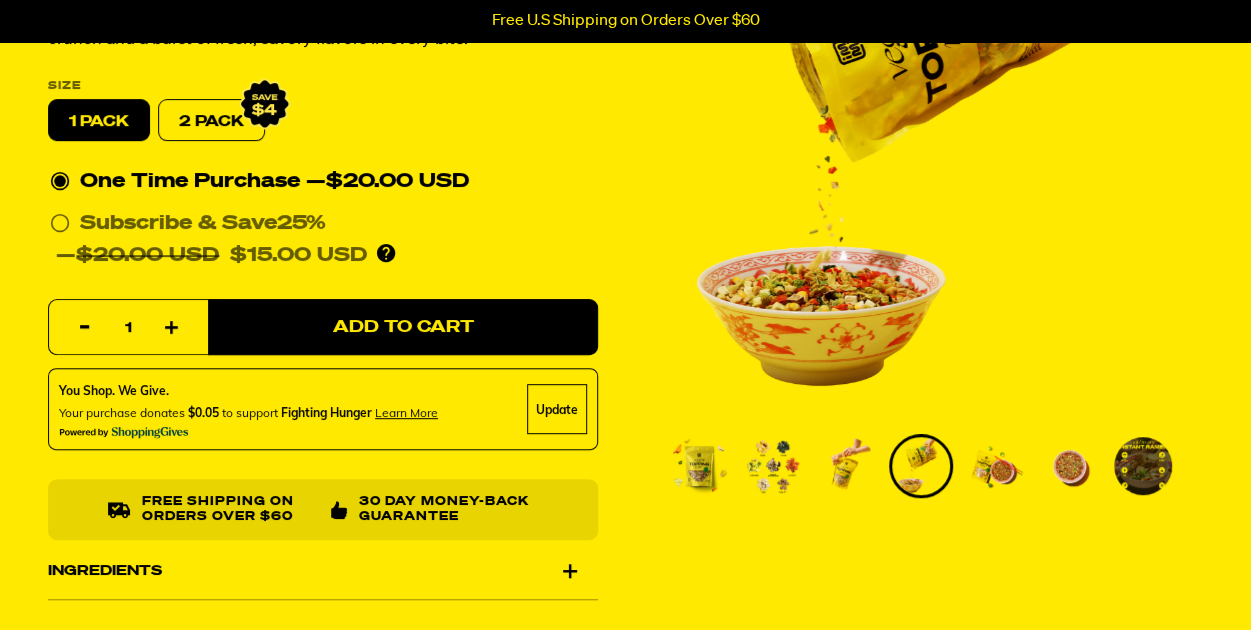 scroll, scrollTop: 298, scrollLeft: 0, axis: vertical 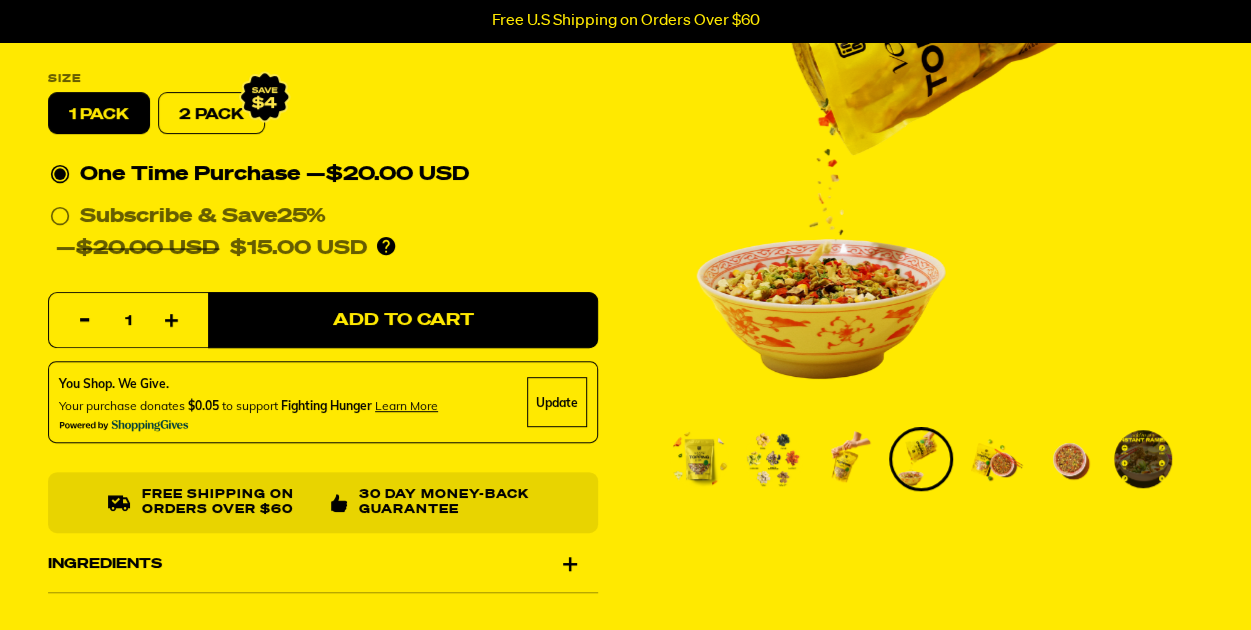 click on "Veggie Topping Mix
Rated 4.8 out of 5
290 Reviews
Based on 290 reviews
Click to go to reviews
100% plant-based ramen toppings
Take your ramen to eleven. Elevate your next bowl of immi ramen with a handpicked mix of seven vibrant veggie toppings, adding an irresistible crunch and a burst of fresh, savory flavors in every bite.
Size
1 PACK
2 PACK
25%" at bounding box center [625, 226] 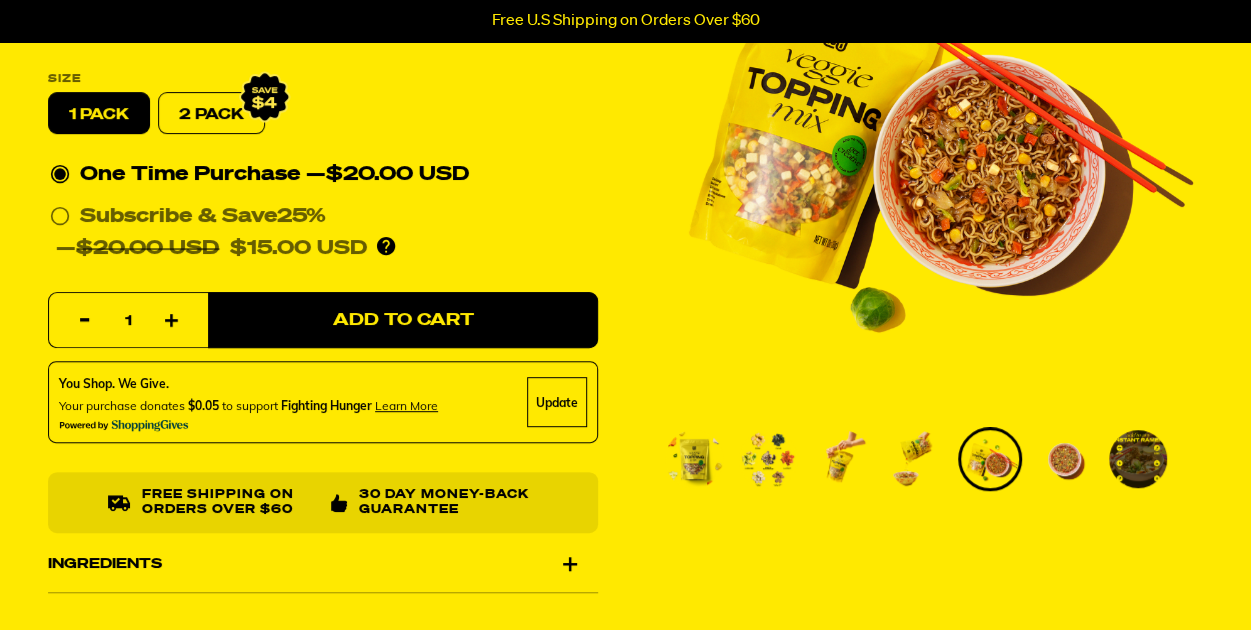click at bounding box center (1064, 459) 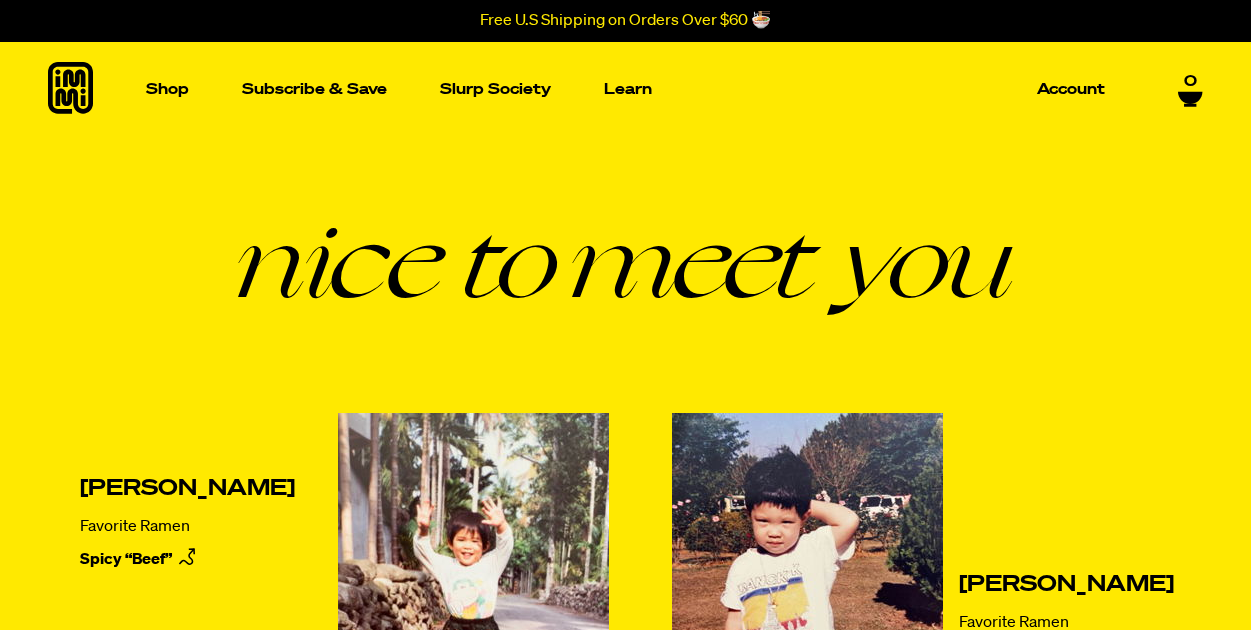 scroll, scrollTop: 0, scrollLeft: 0, axis: both 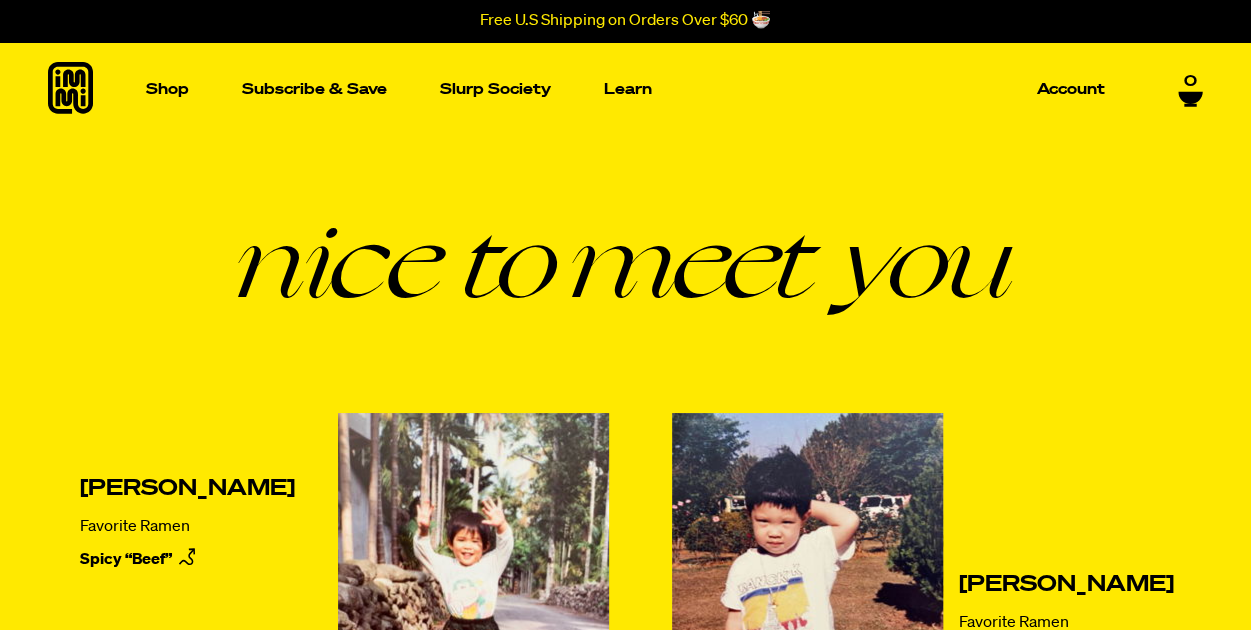 click on "Kevin Chanthasiriphan
Favorite Ramen
Tom Yum “Shrimp”" at bounding box center (922, 593) 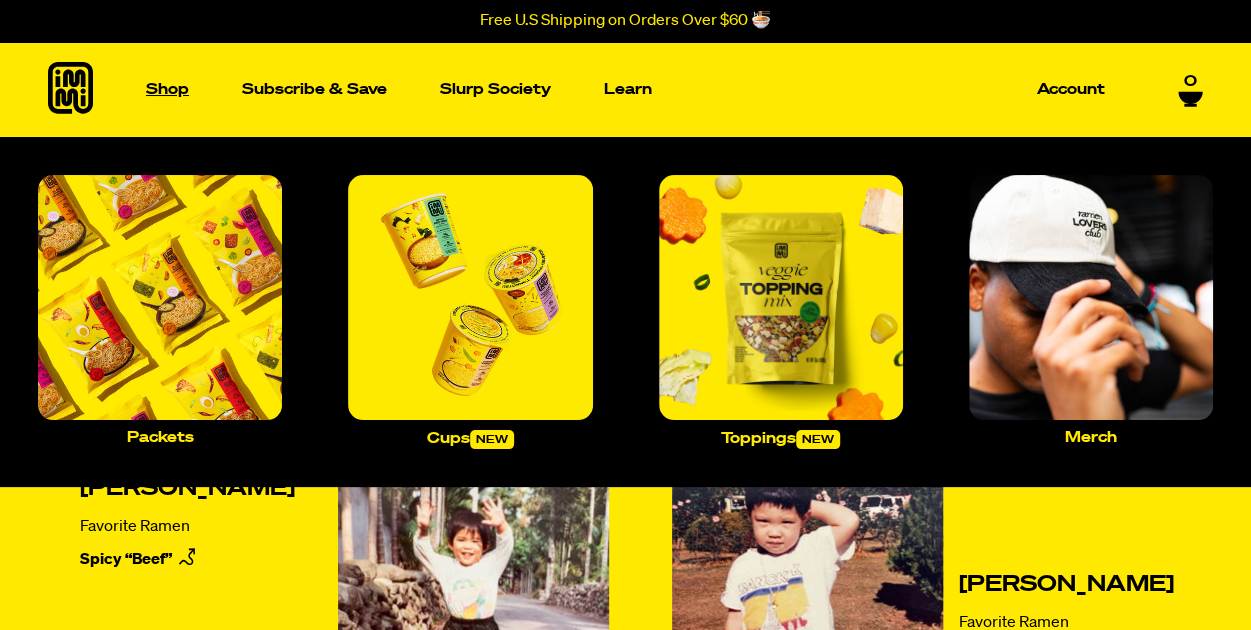 click on "Shop" at bounding box center (167, 89) 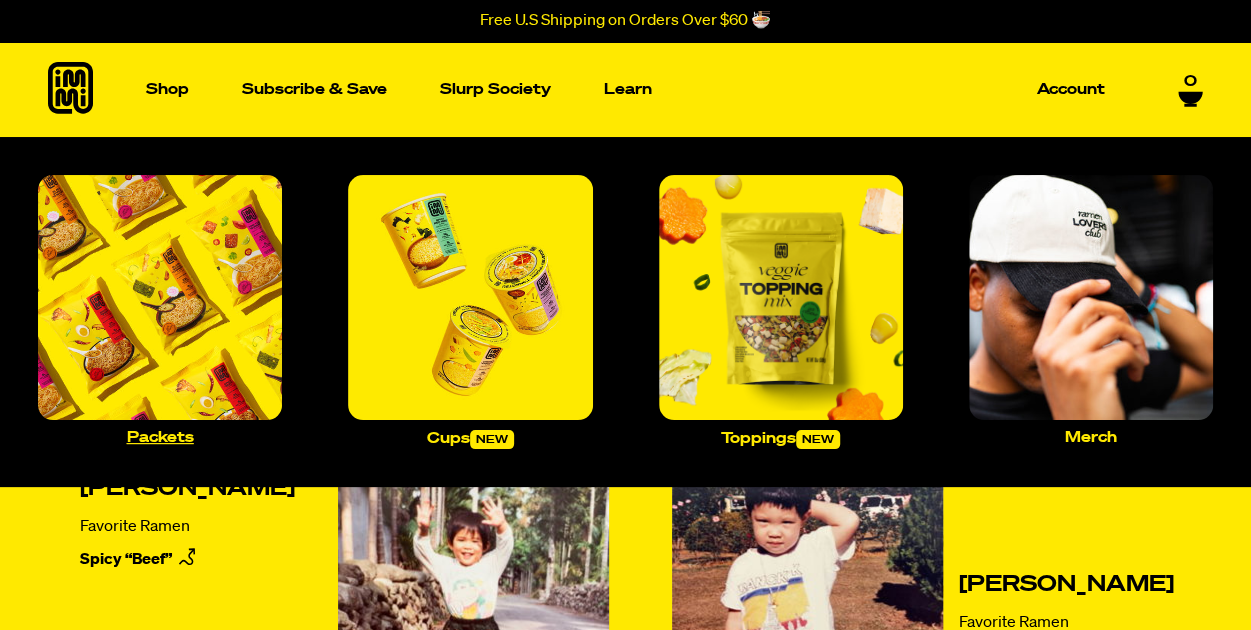 click at bounding box center [160, 297] 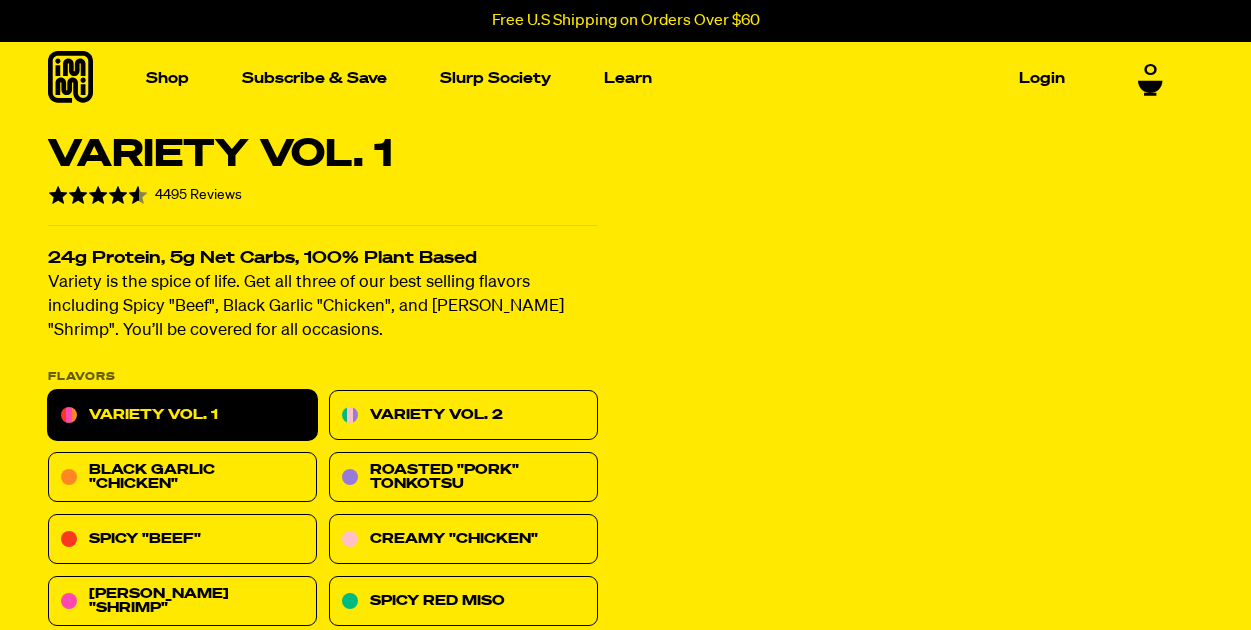 scroll, scrollTop: 0, scrollLeft: 0, axis: both 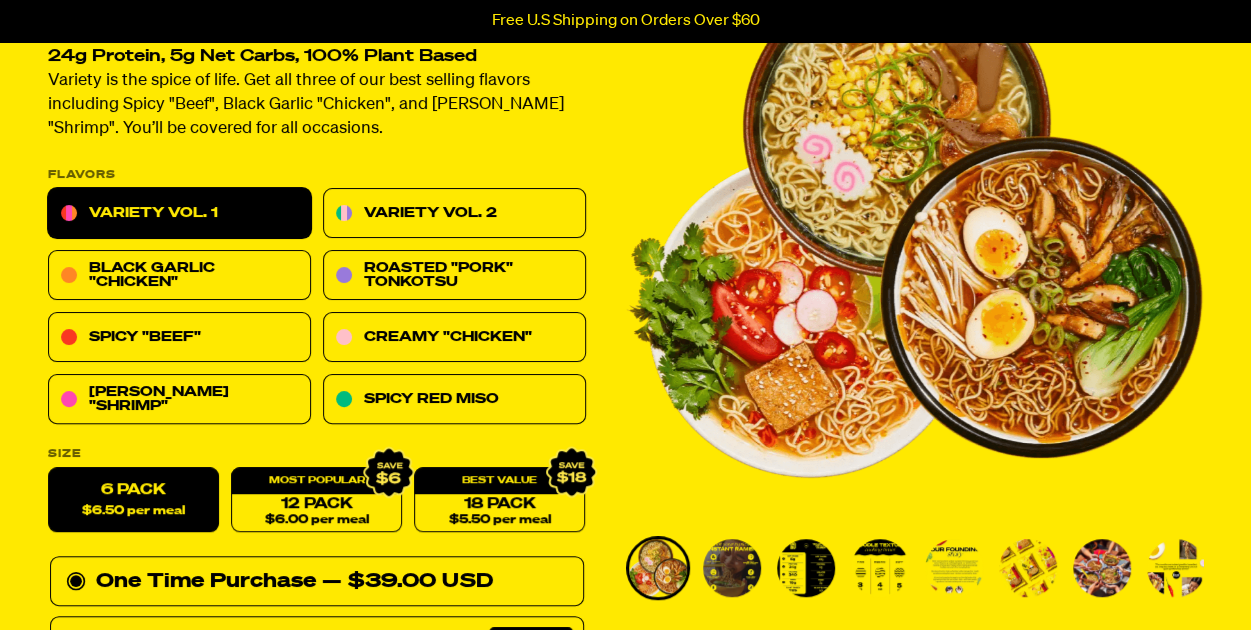 click on "Variety Vol. 1" at bounding box center (179, 214) 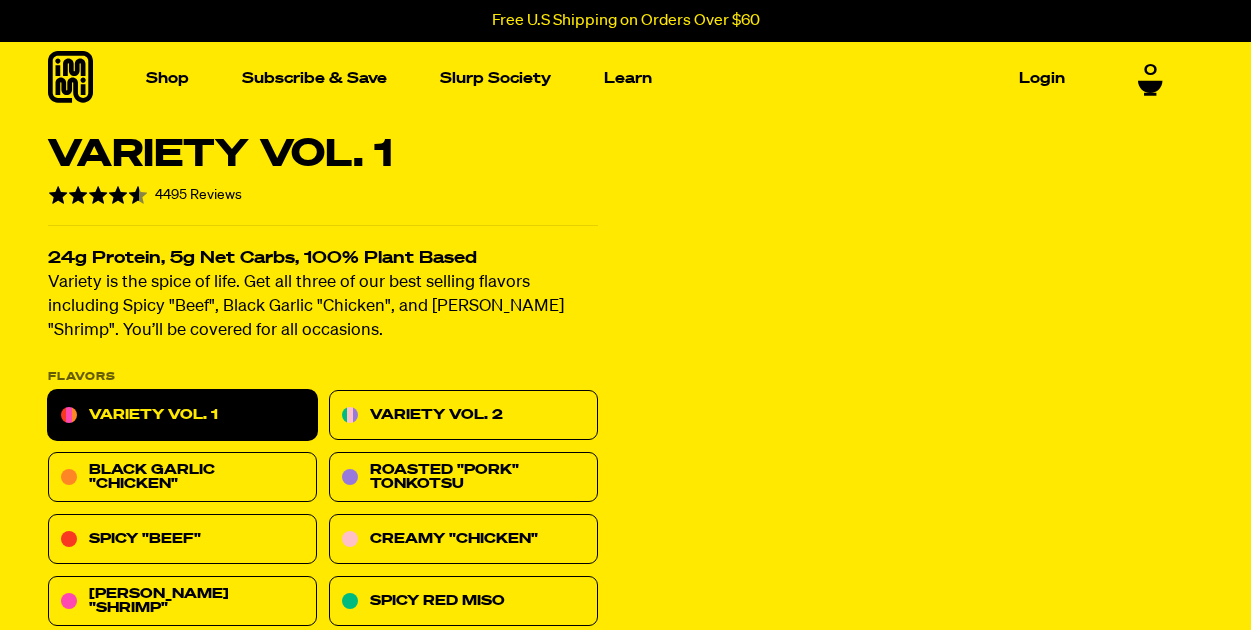 scroll, scrollTop: 0, scrollLeft: 0, axis: both 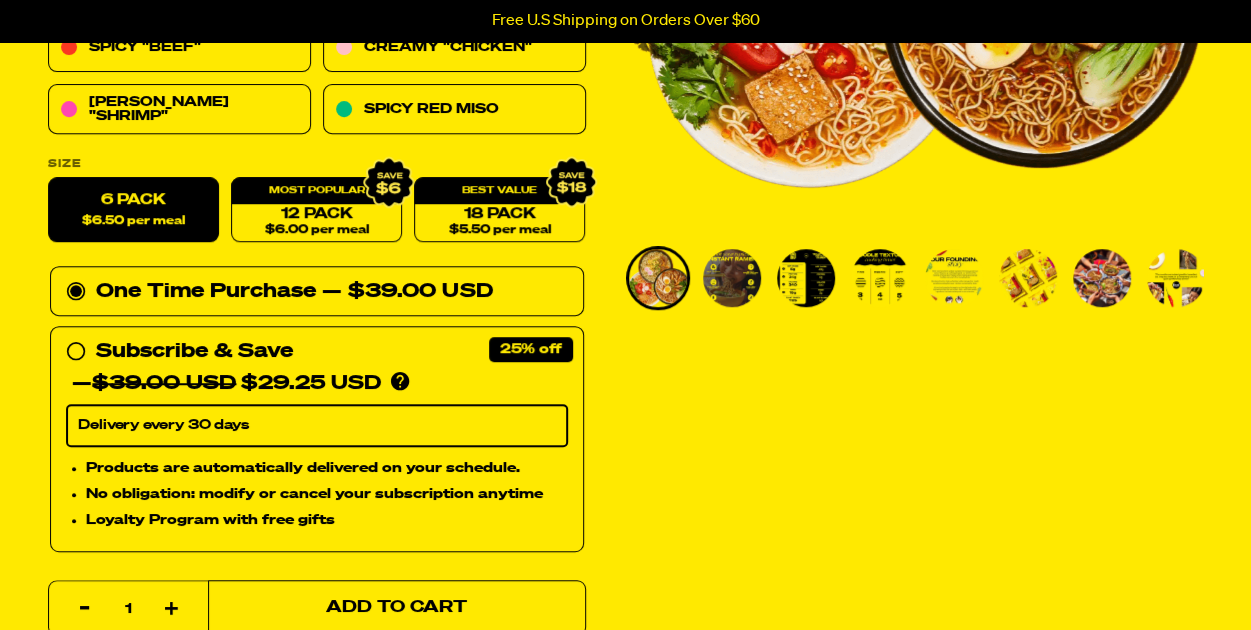 click on "Add to Cart" at bounding box center (396, 608) 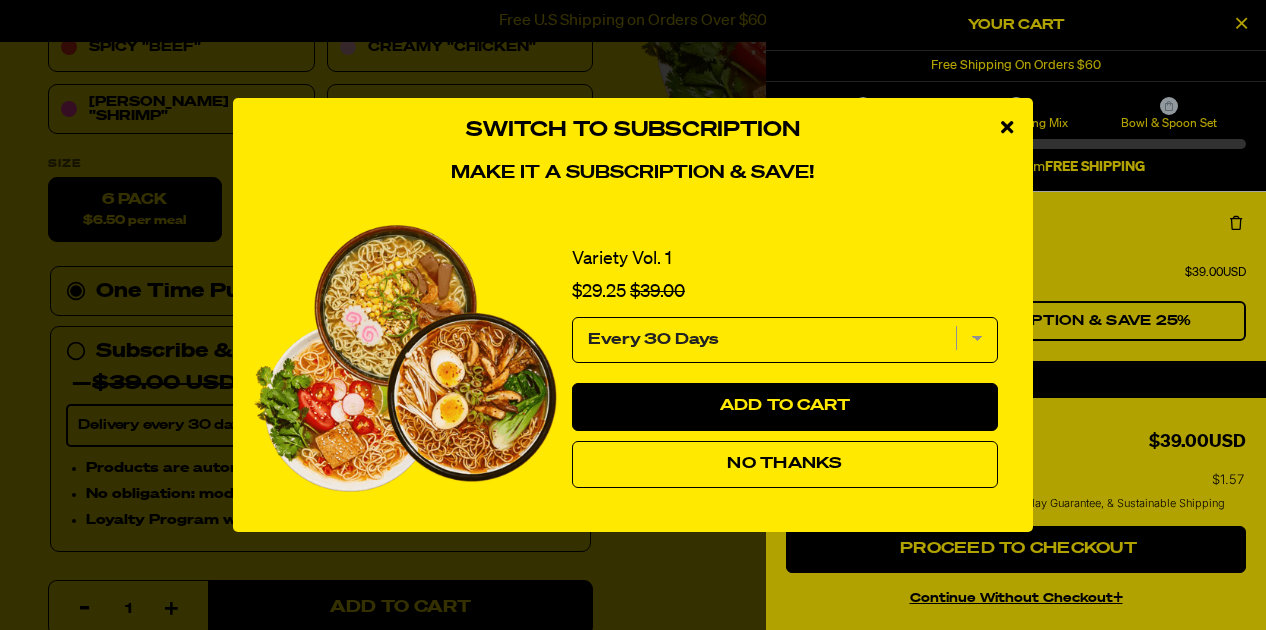 click on "No Thanks" at bounding box center [784, 464] 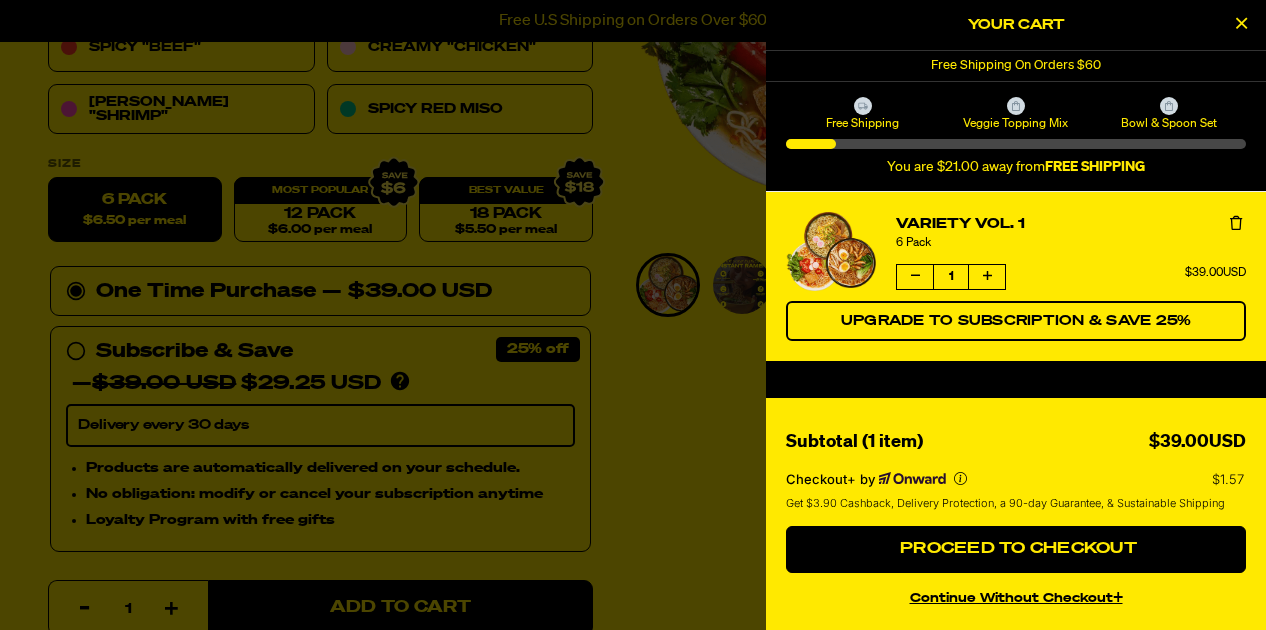 click at bounding box center (1241, 23) 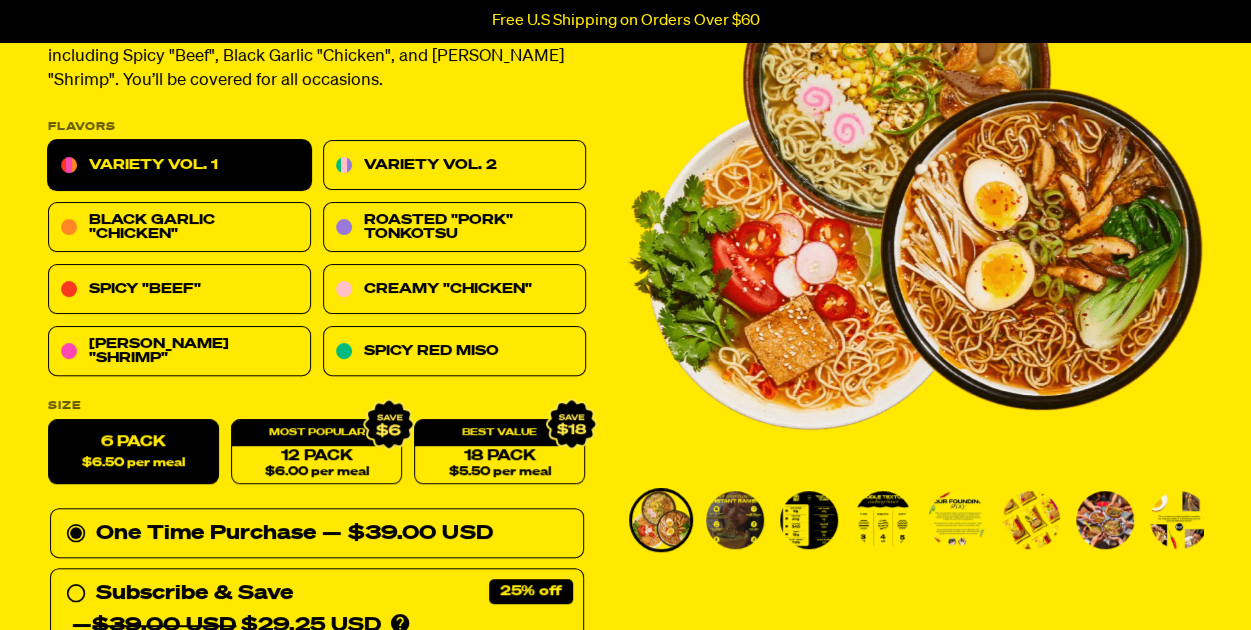 scroll, scrollTop: 232, scrollLeft: 0, axis: vertical 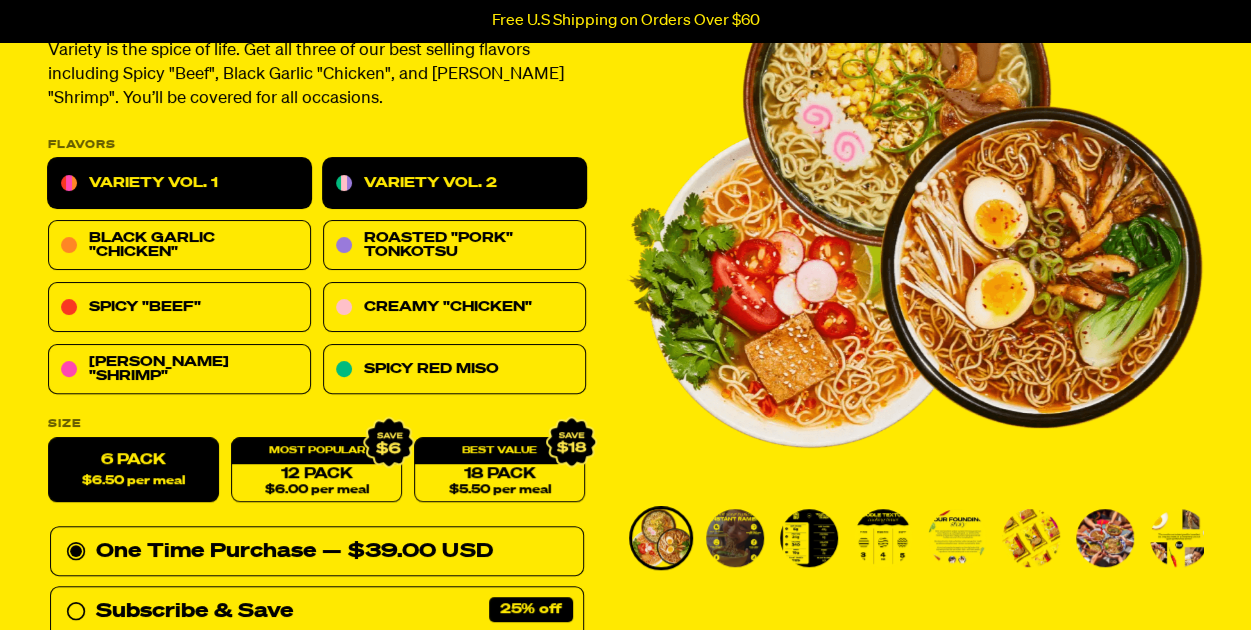 click on "Variety Vol. 2" at bounding box center [454, 184] 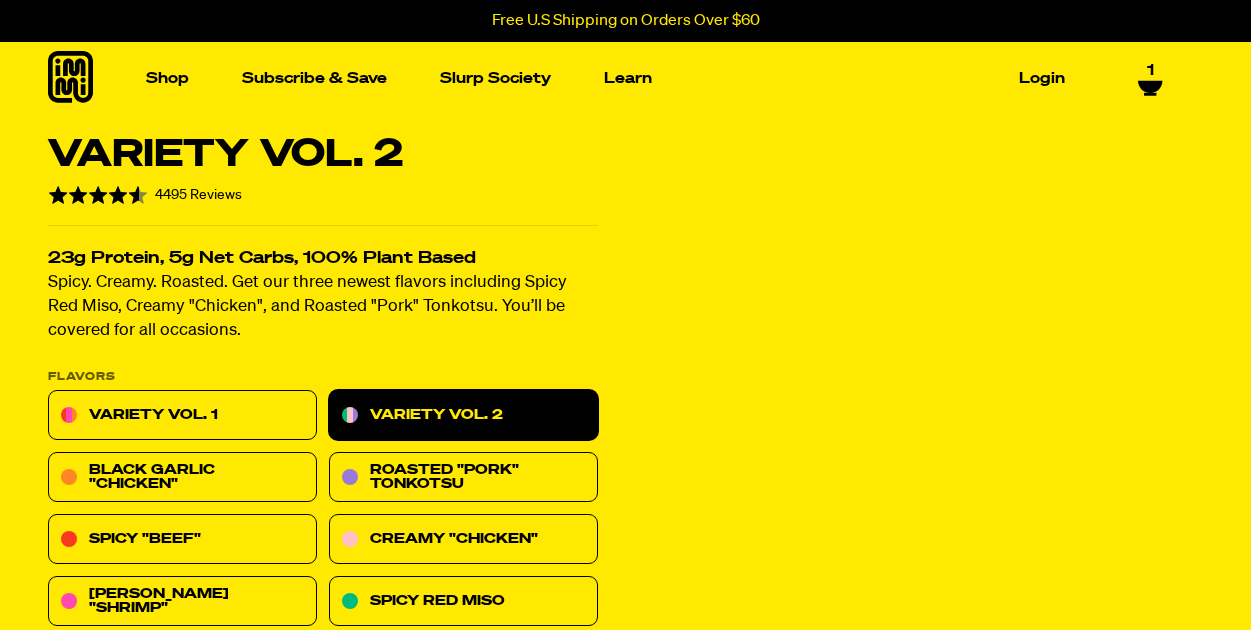 scroll, scrollTop: 0, scrollLeft: 0, axis: both 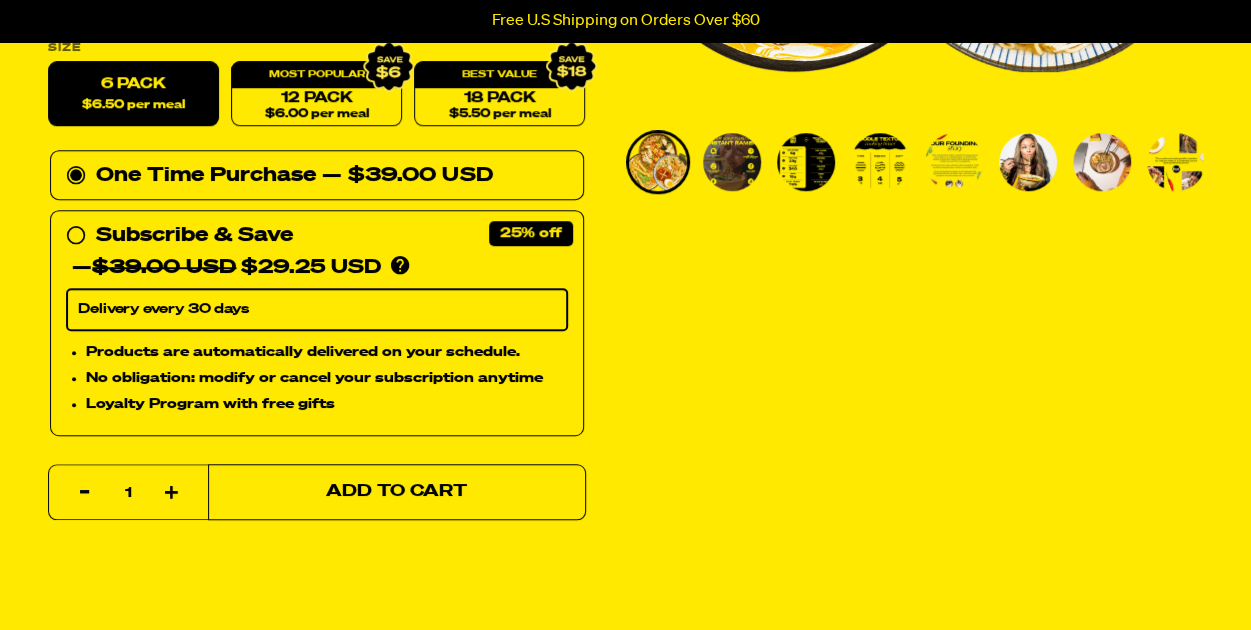 click on "Add to Cart" at bounding box center [397, 492] 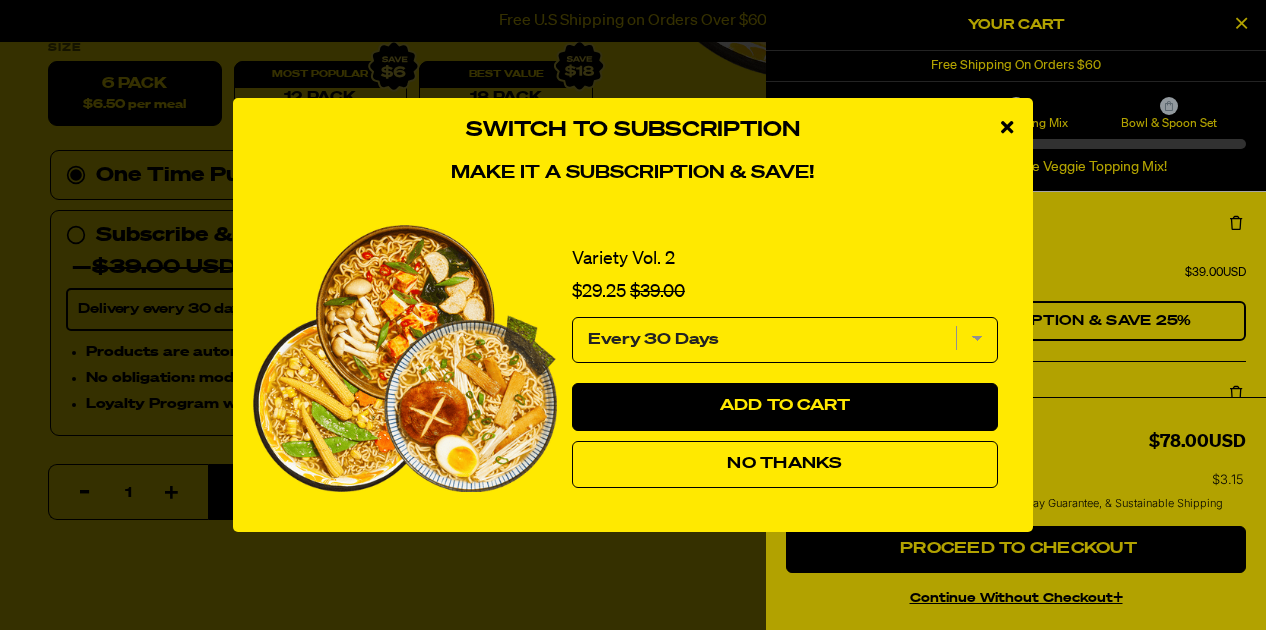 click at bounding box center (1007, 128) 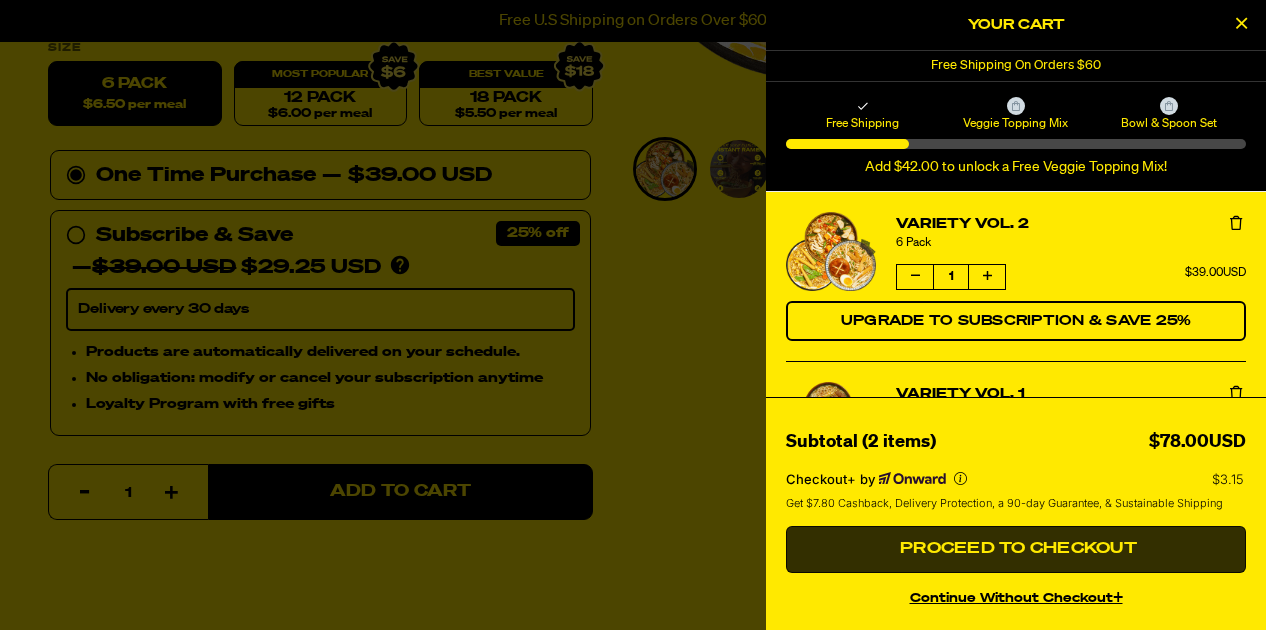 click on "Proceed to Checkout" at bounding box center [1016, 549] 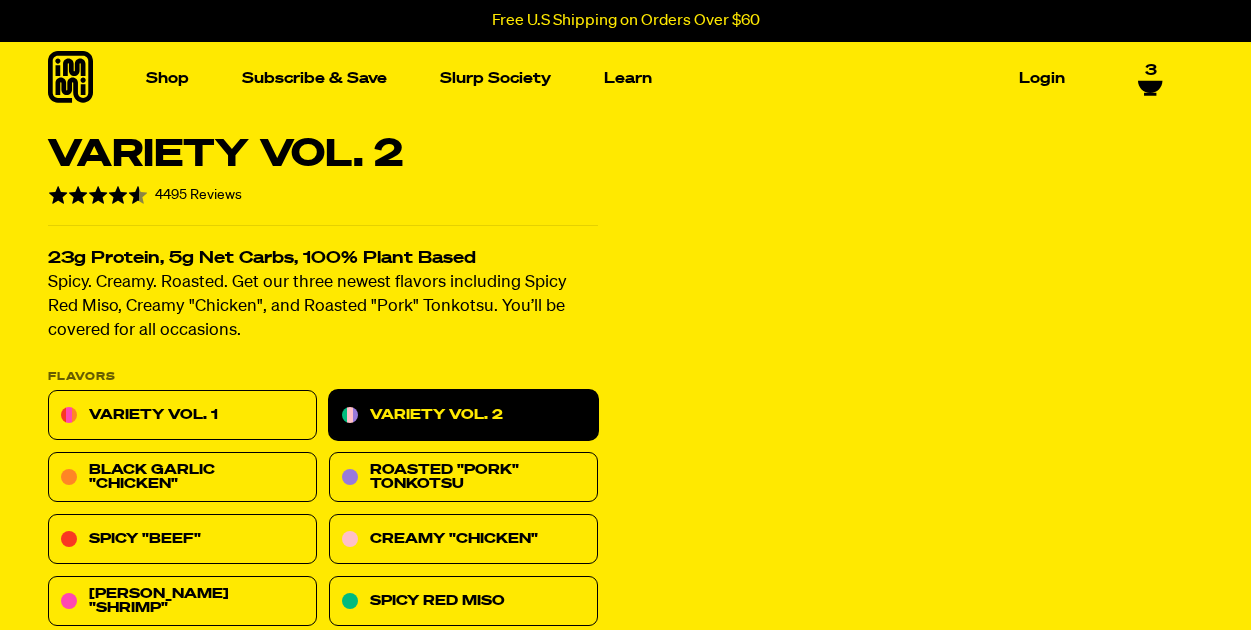 select 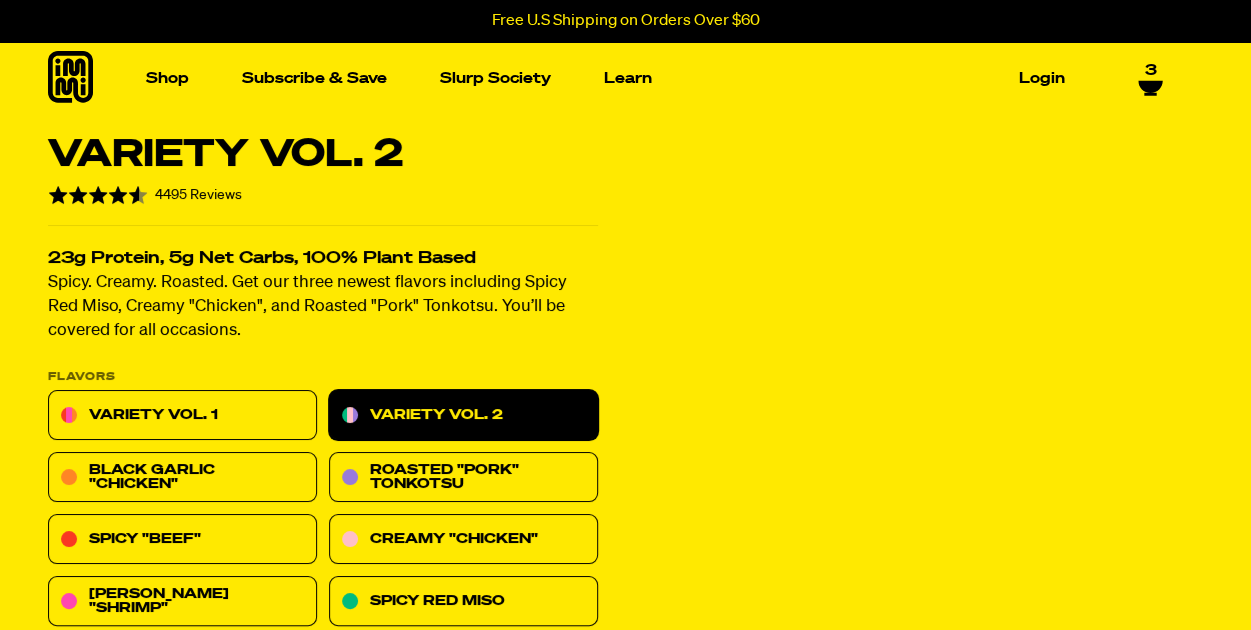 scroll, scrollTop: 0, scrollLeft: 0, axis: both 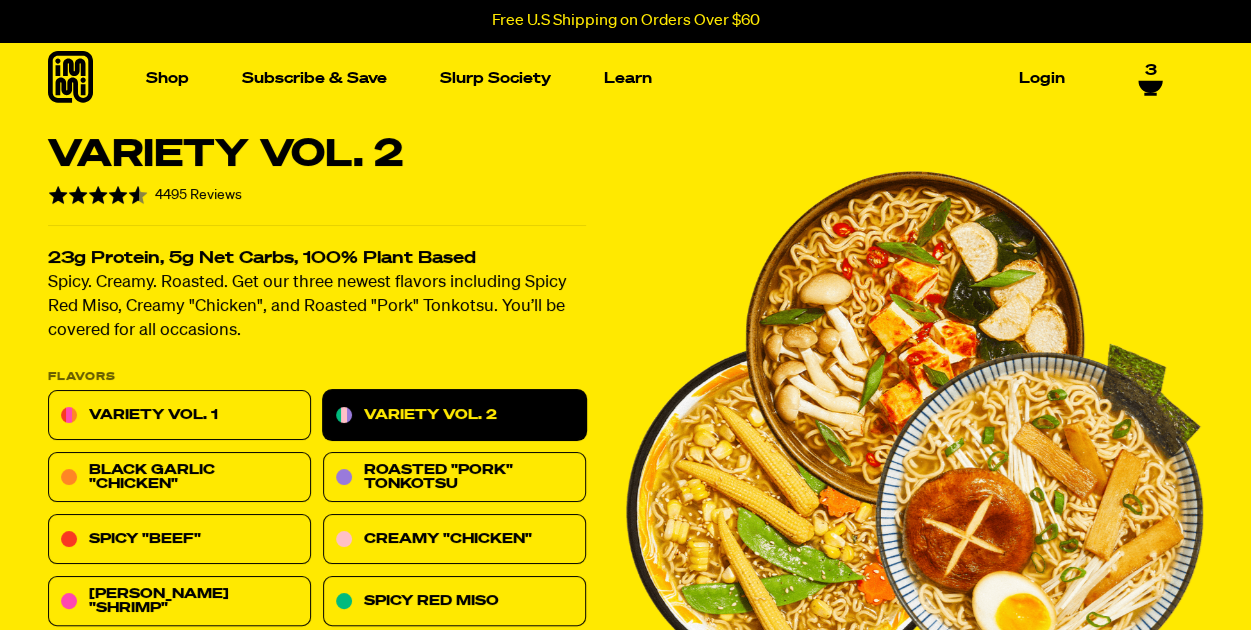 click 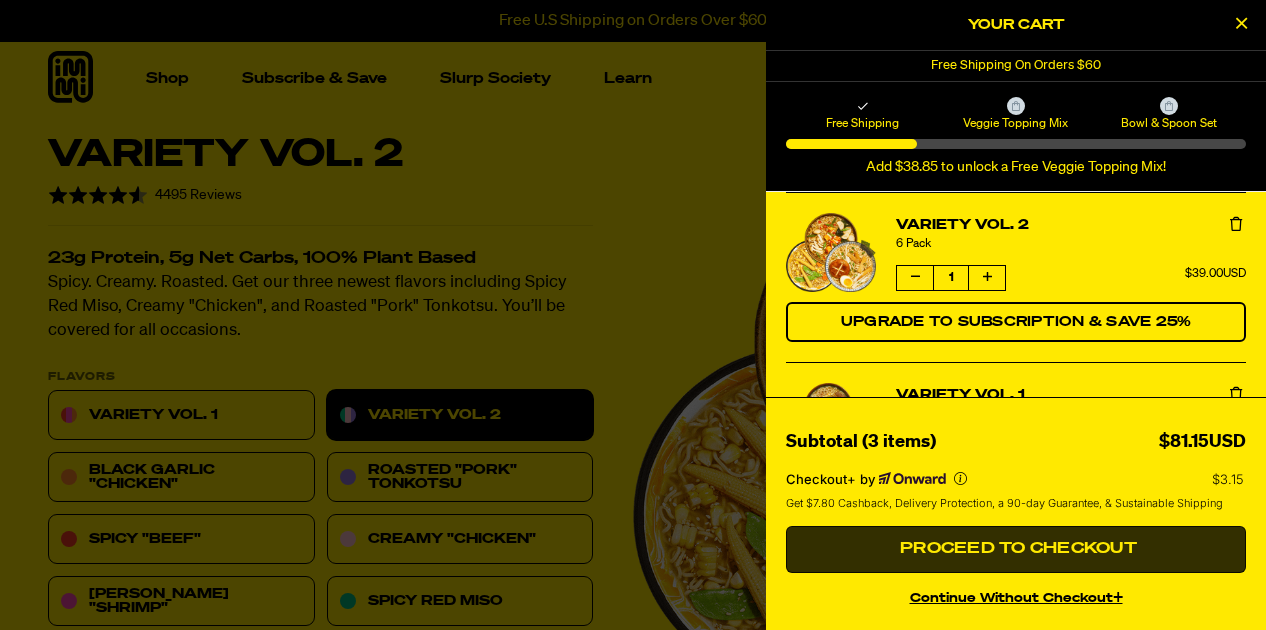 click on "Proceed to Checkout" at bounding box center [1016, 550] 